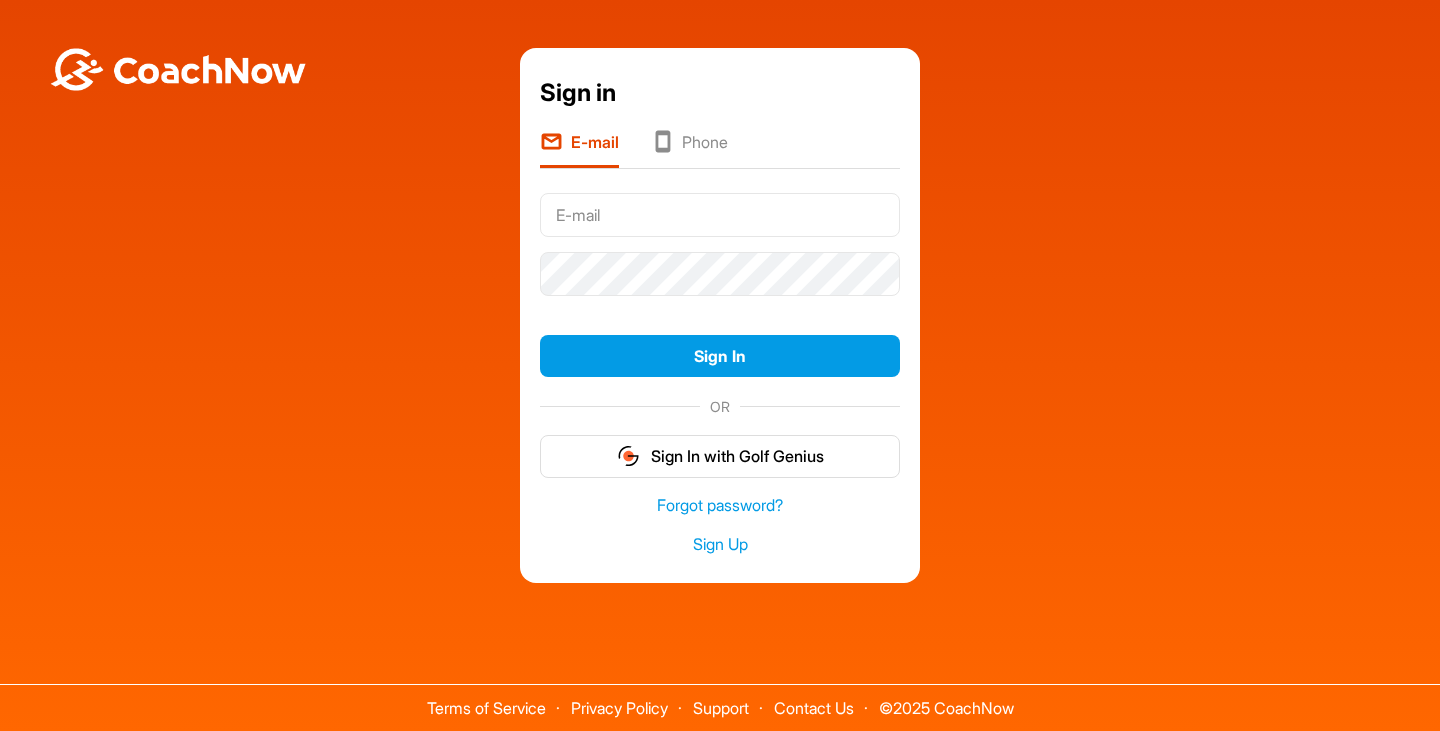 click at bounding box center (720, 215) 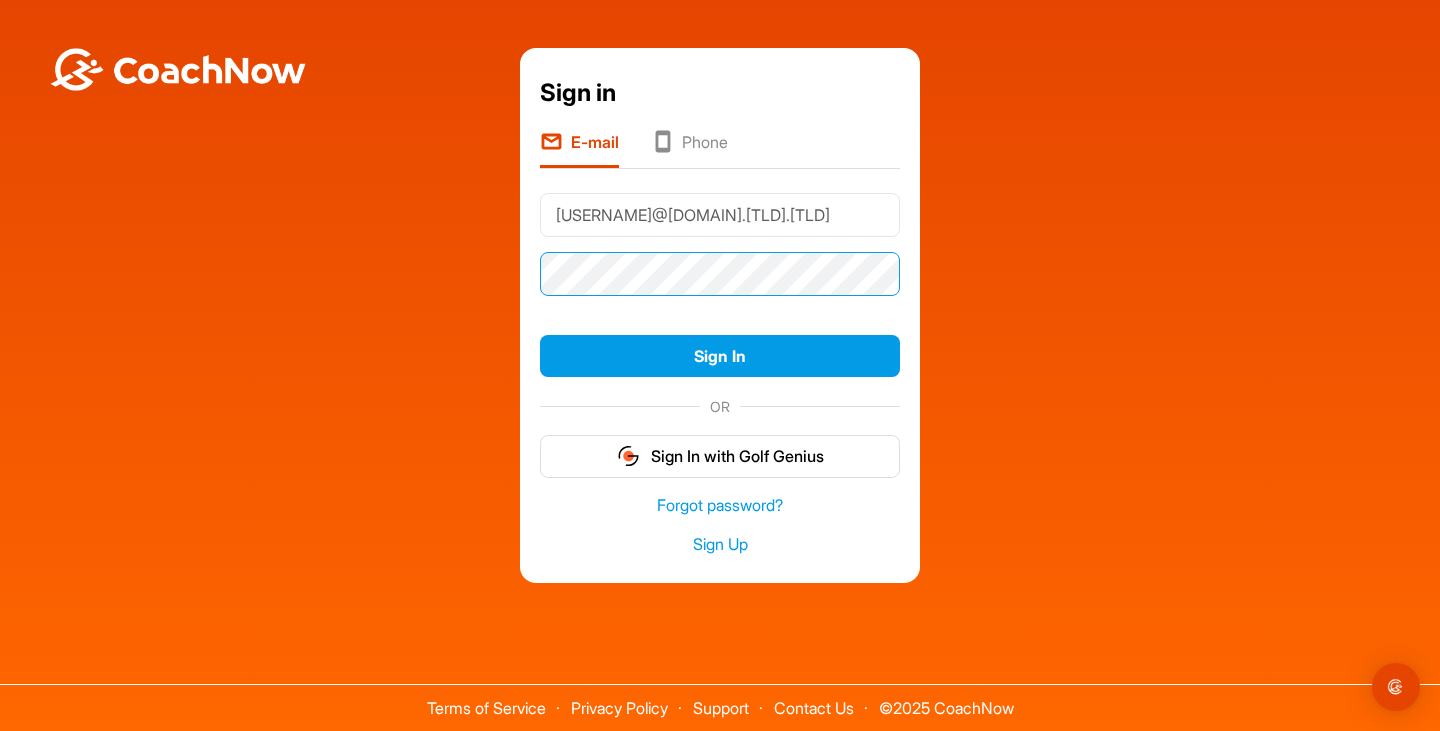 click on "Sign In" at bounding box center [720, 356] 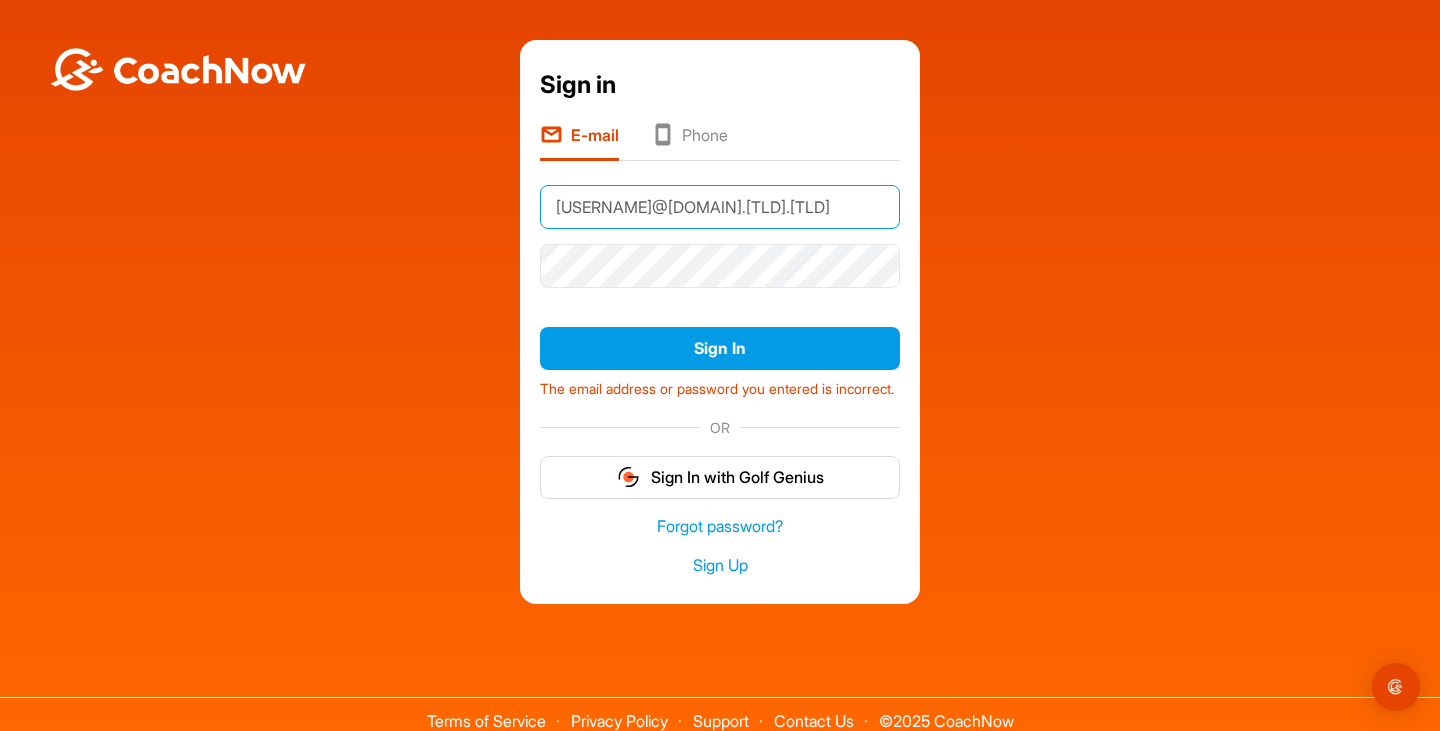 drag, startPoint x: 788, startPoint y: 222, endPoint x: 628, endPoint y: 213, distance: 160.25293 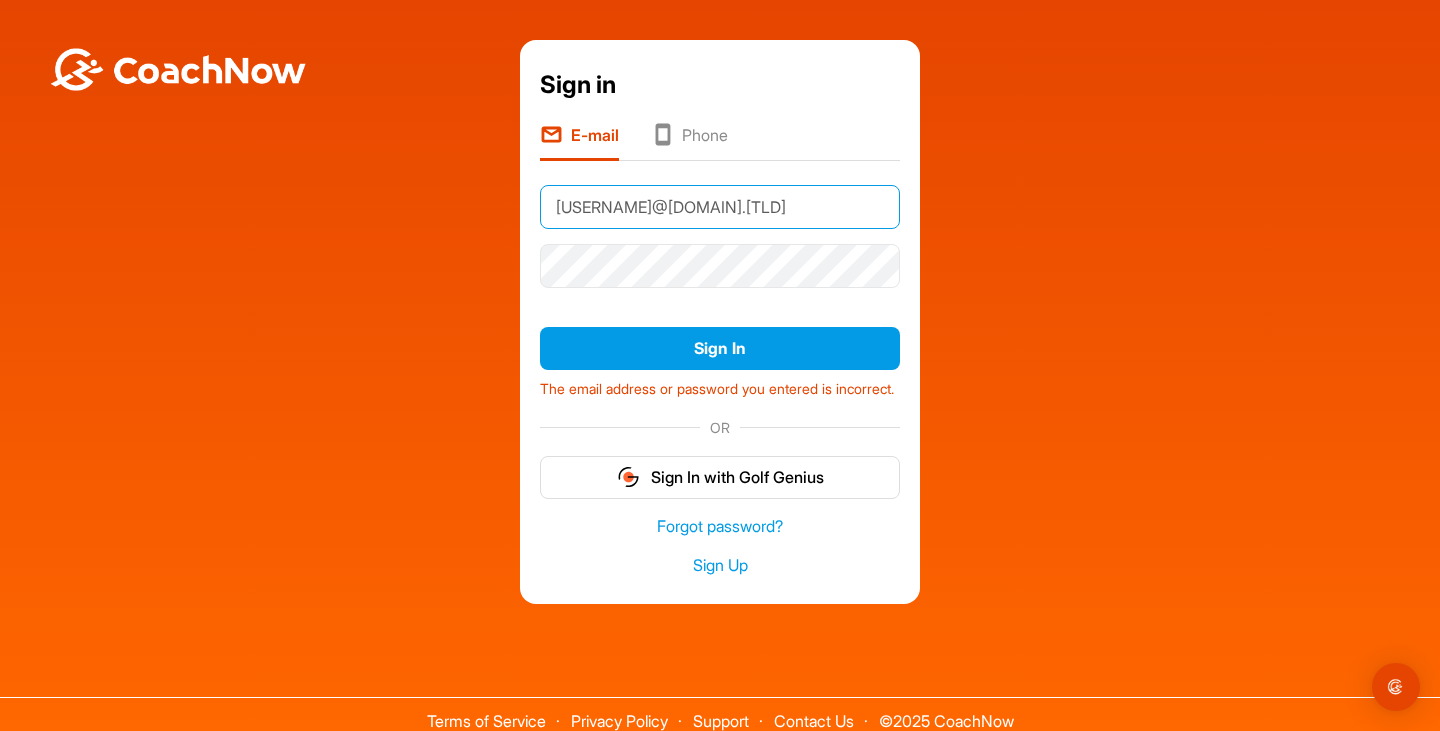 click on "Sign In" at bounding box center (720, 348) 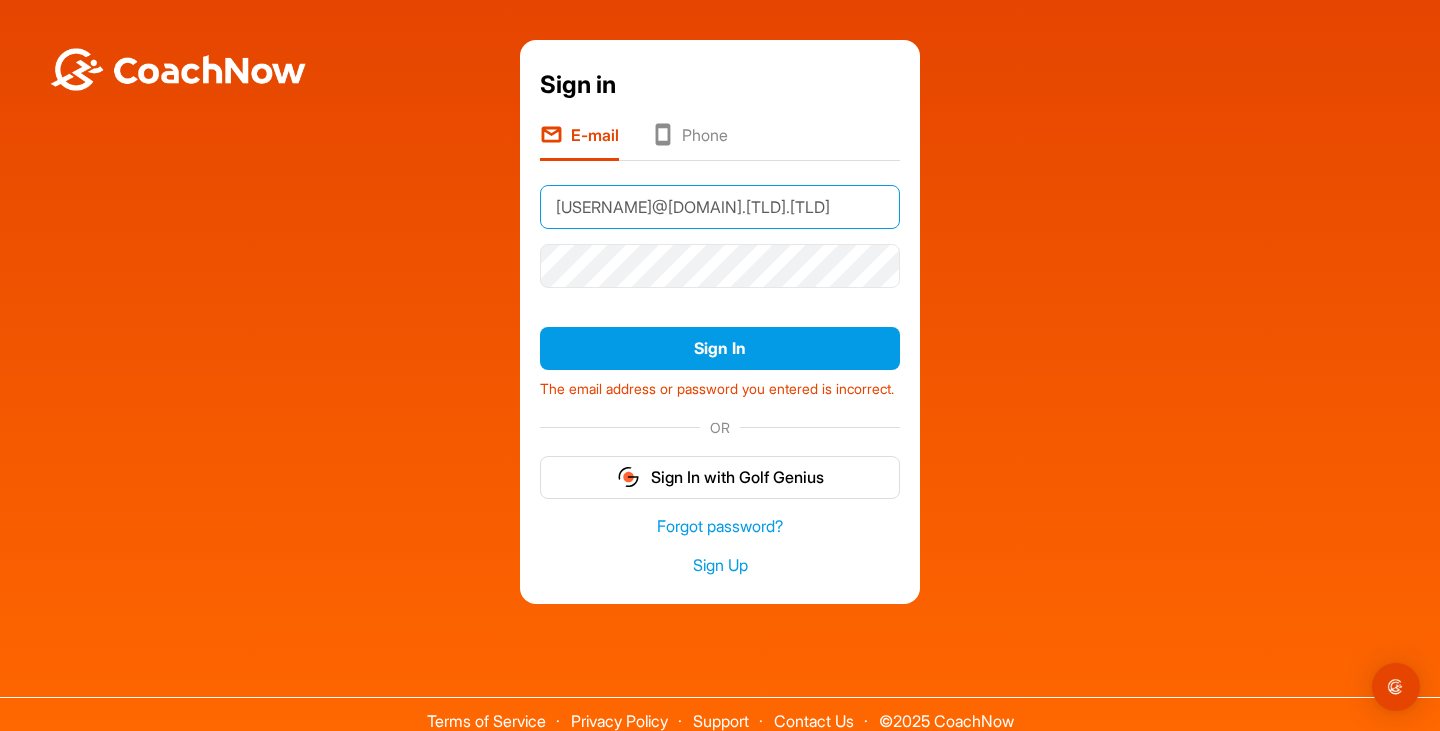 type on "[EMAIL]" 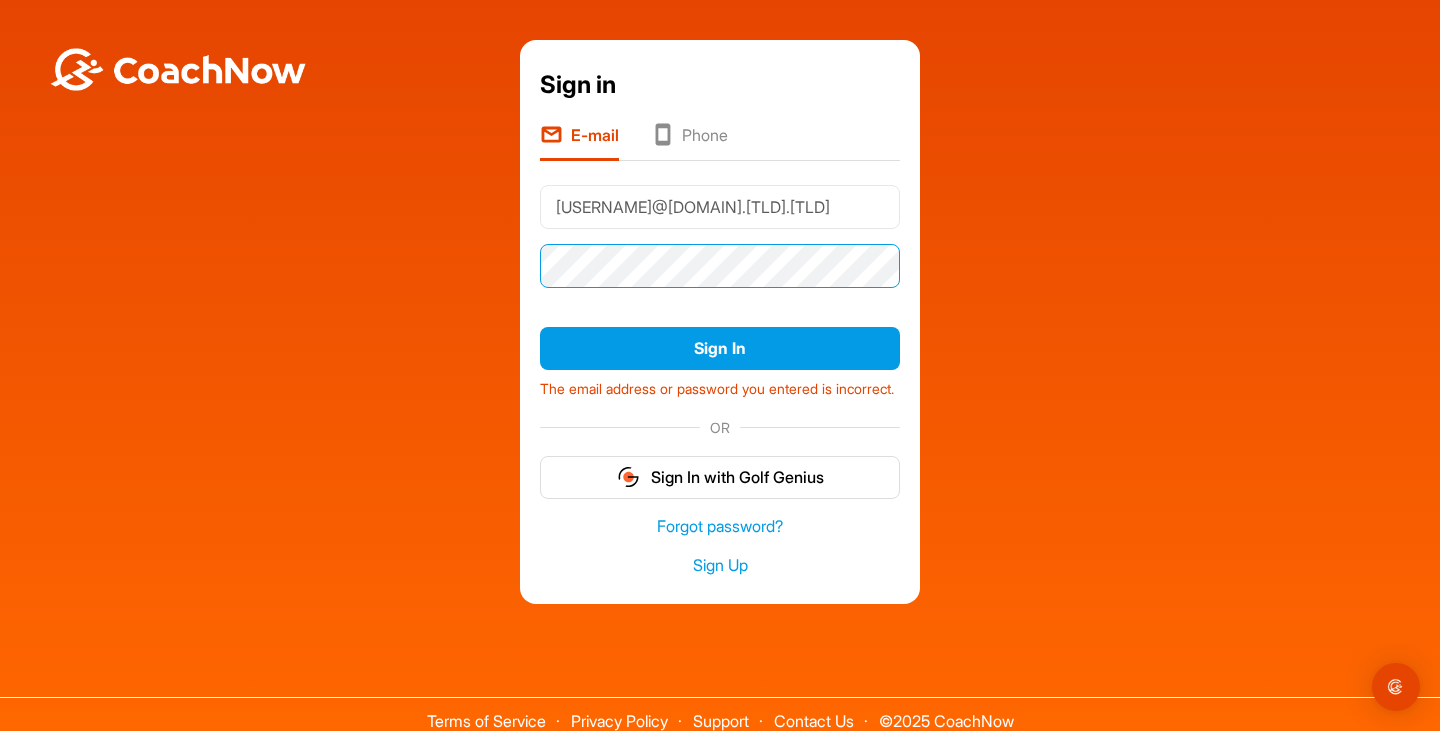 click on "Sign In" at bounding box center [720, 348] 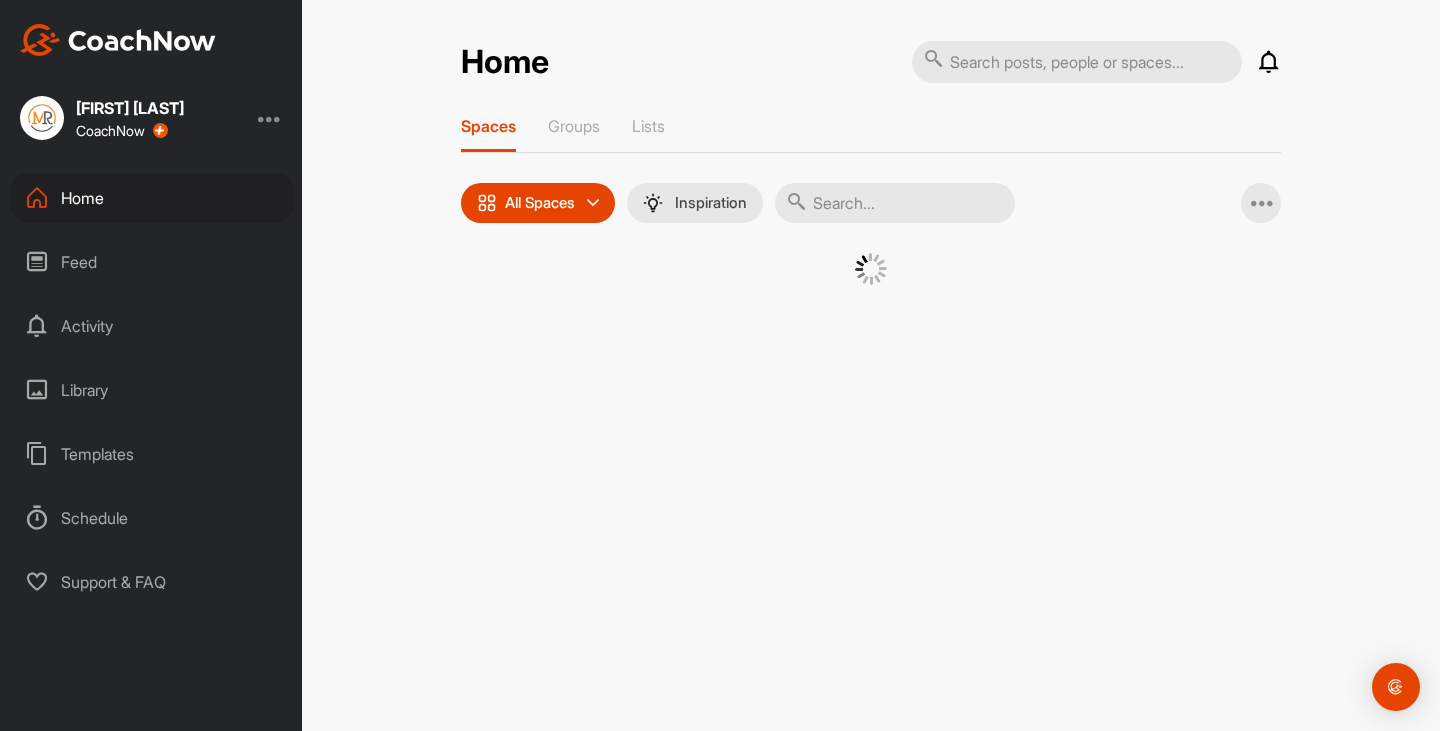 scroll, scrollTop: 0, scrollLeft: 0, axis: both 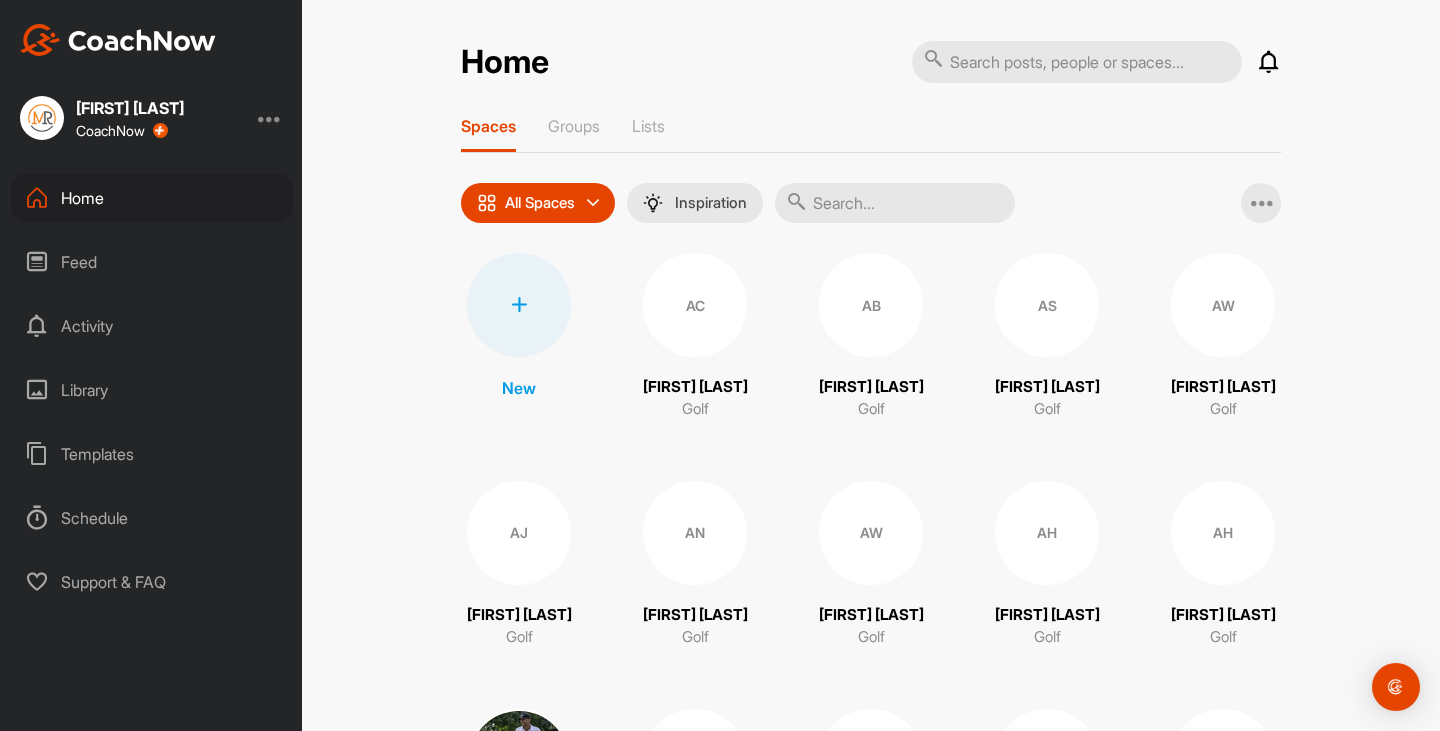 click at bounding box center (519, 305) 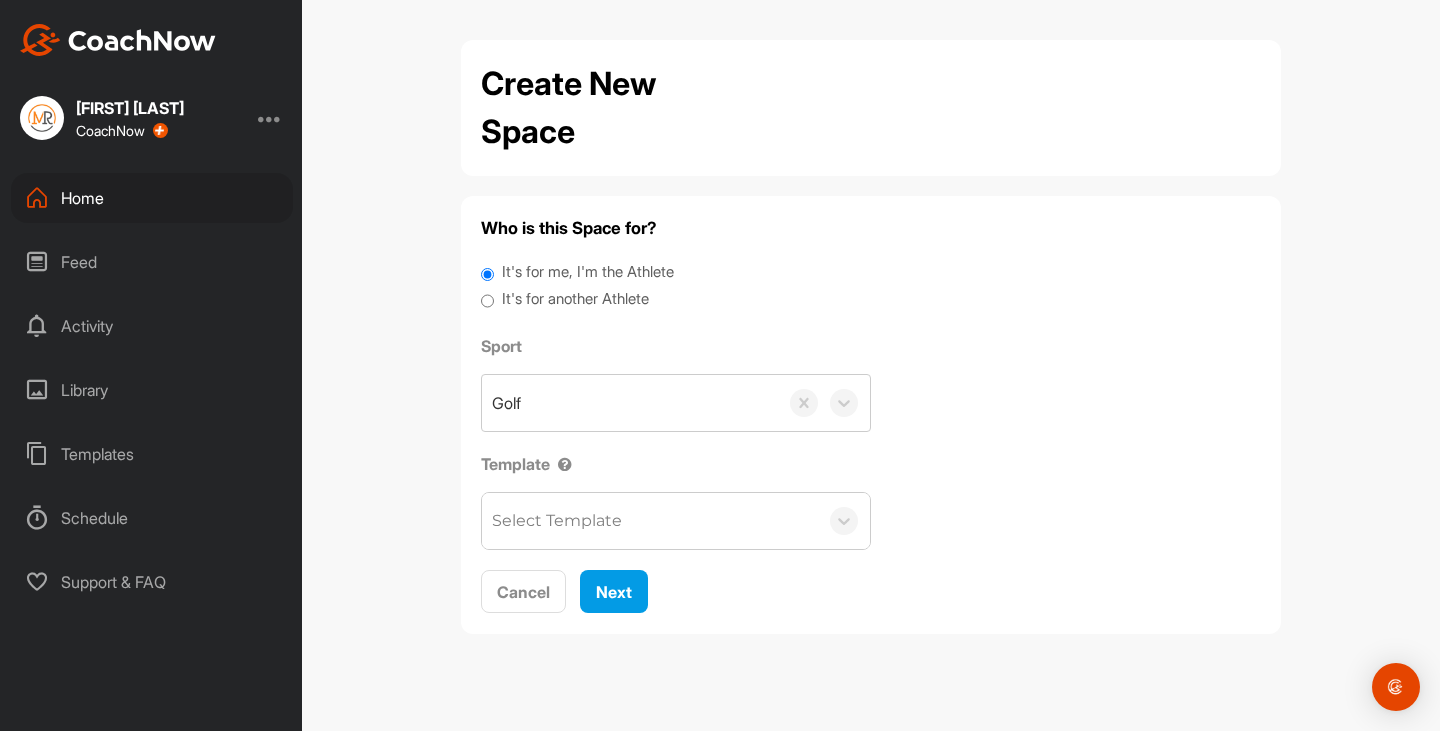 click on "It's for another Athlete" at bounding box center (575, 299) 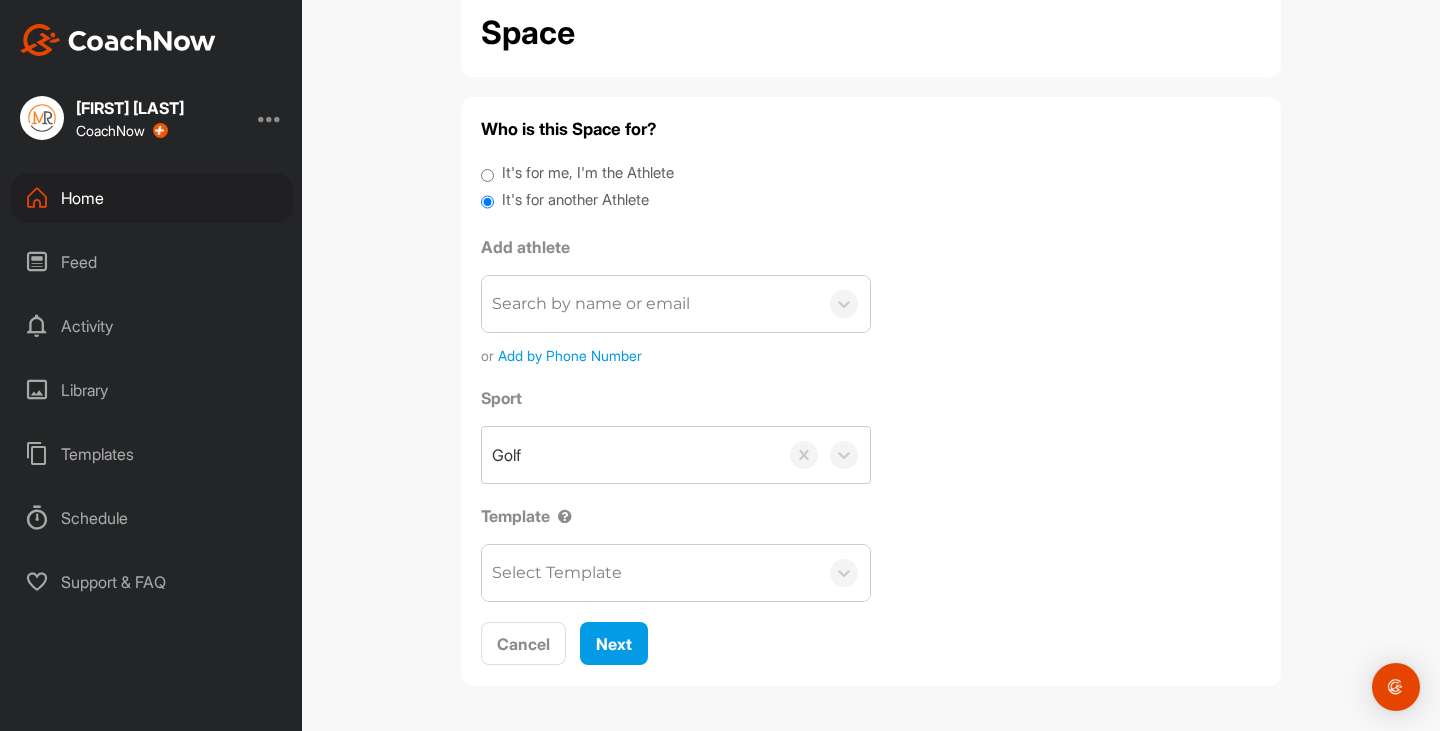 scroll, scrollTop: 100, scrollLeft: 0, axis: vertical 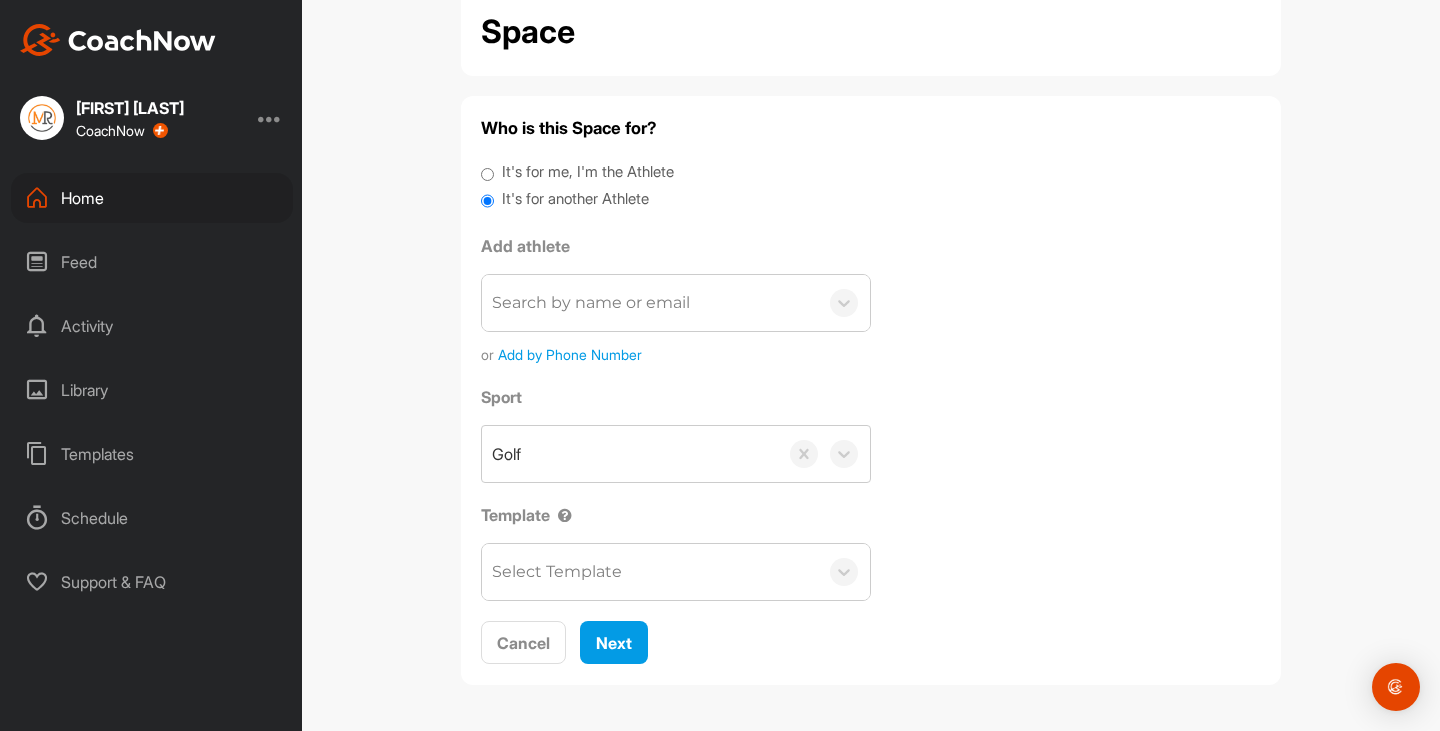 click on "Search by name or email" at bounding box center (591, 303) 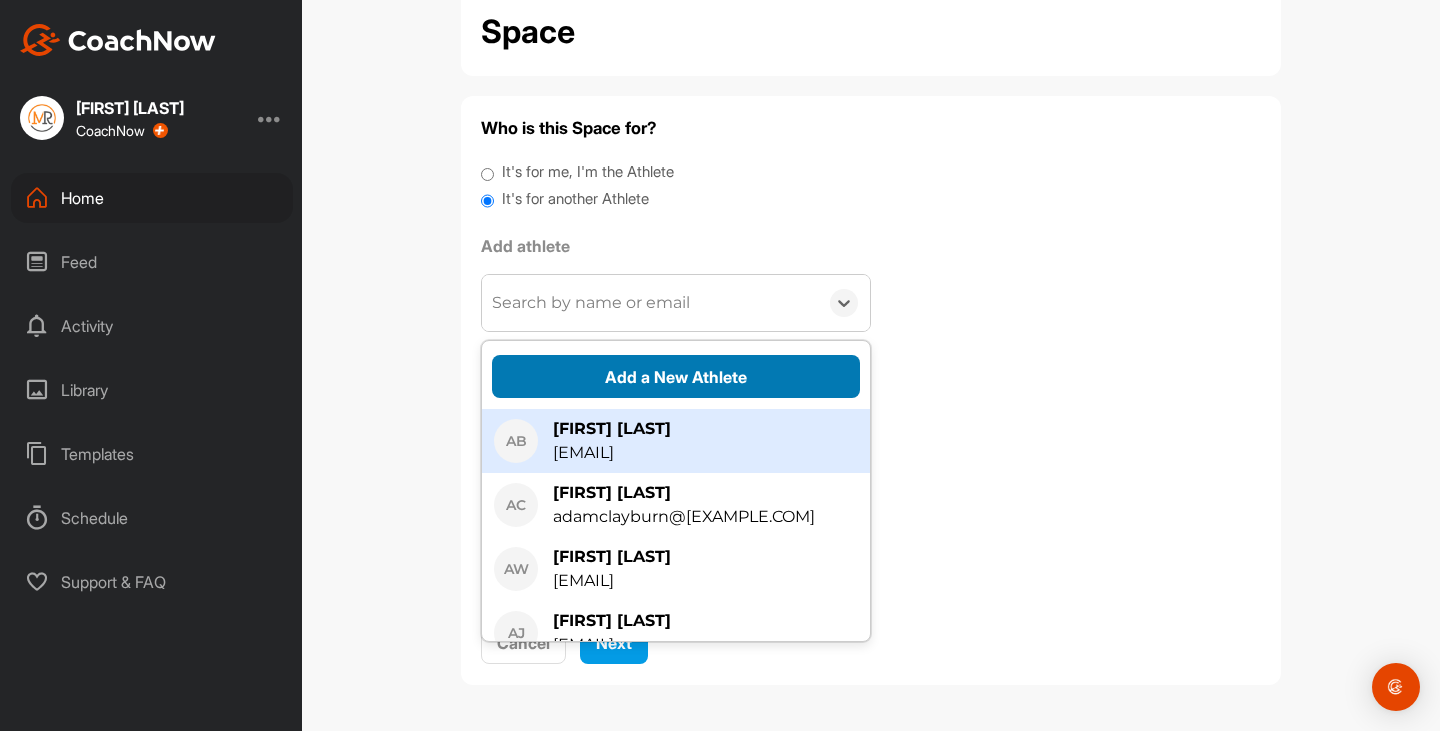 click on "Add a New Athlete" at bounding box center (676, 376) 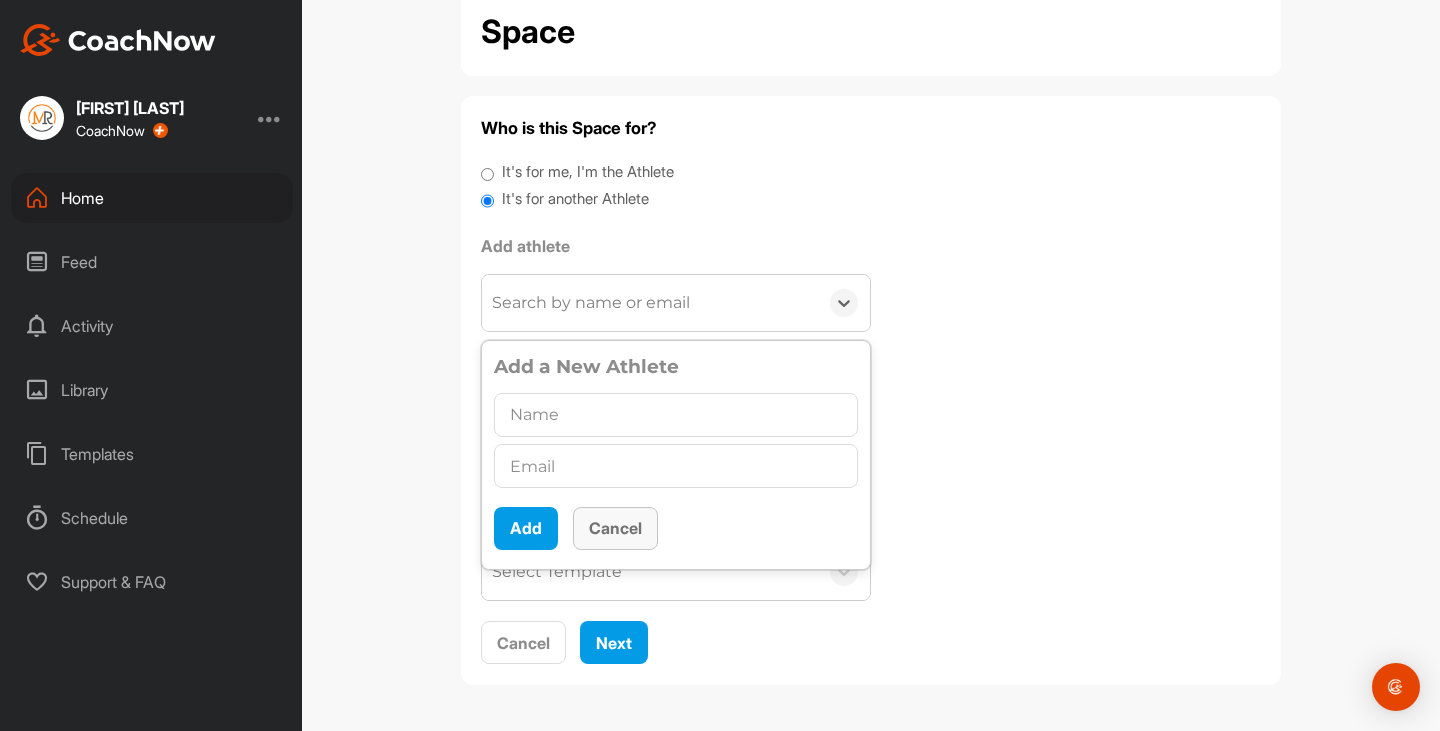 click on "Cancel" at bounding box center [615, 528] 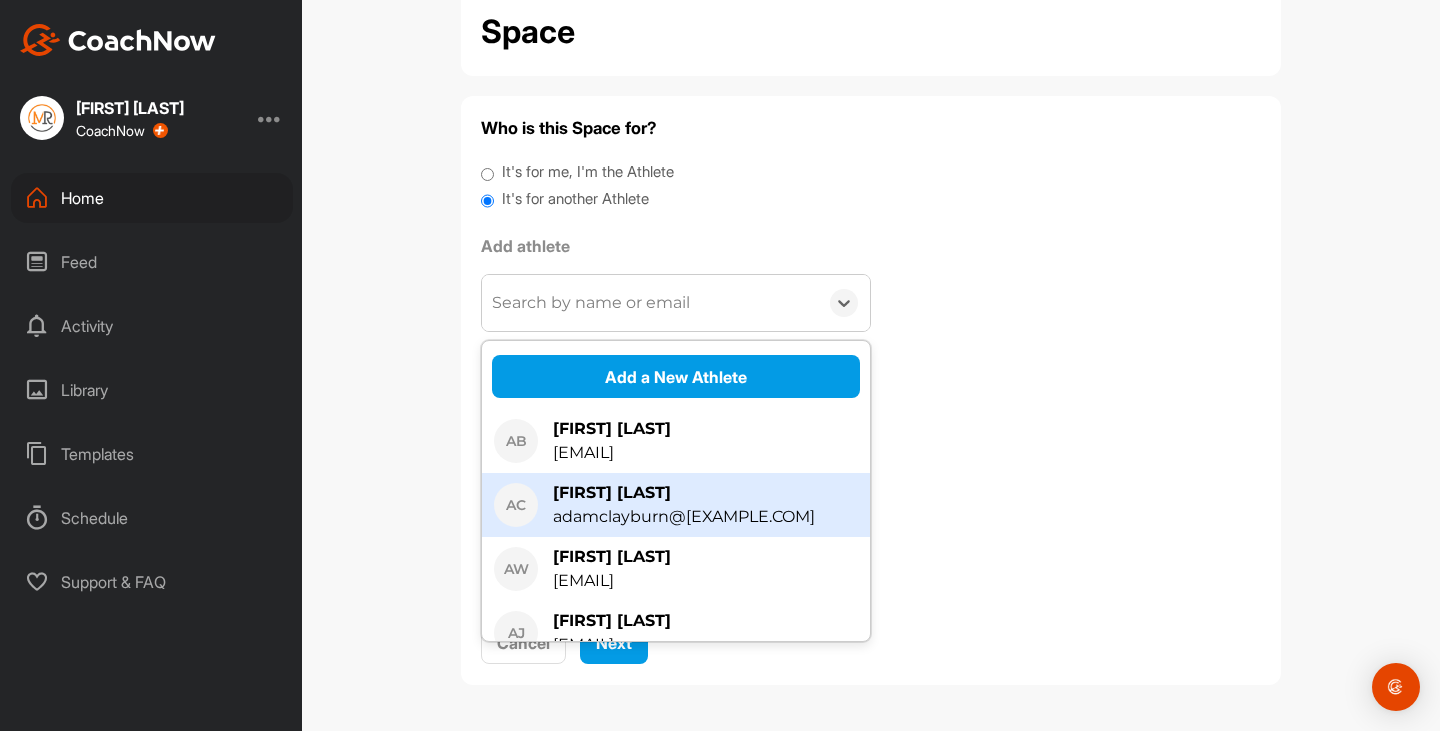 scroll, scrollTop: 11, scrollLeft: 0, axis: vertical 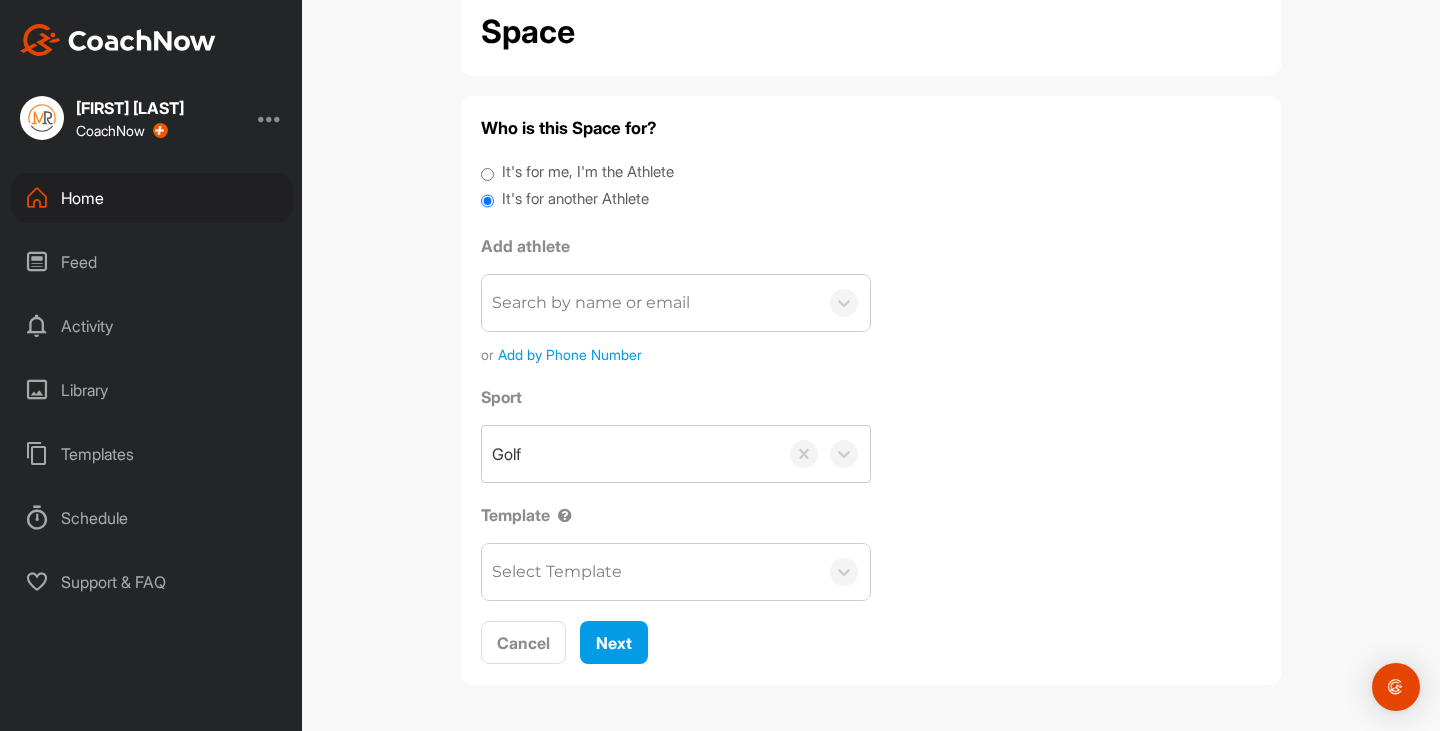 click on "Create New Space Who is this Space for? It's for me, I'm the Athlete It's for another Athlete Add athlete Search by name or email or Add by Phone Number Sport Golf Template Select Template Cancel Next" at bounding box center (871, 365) 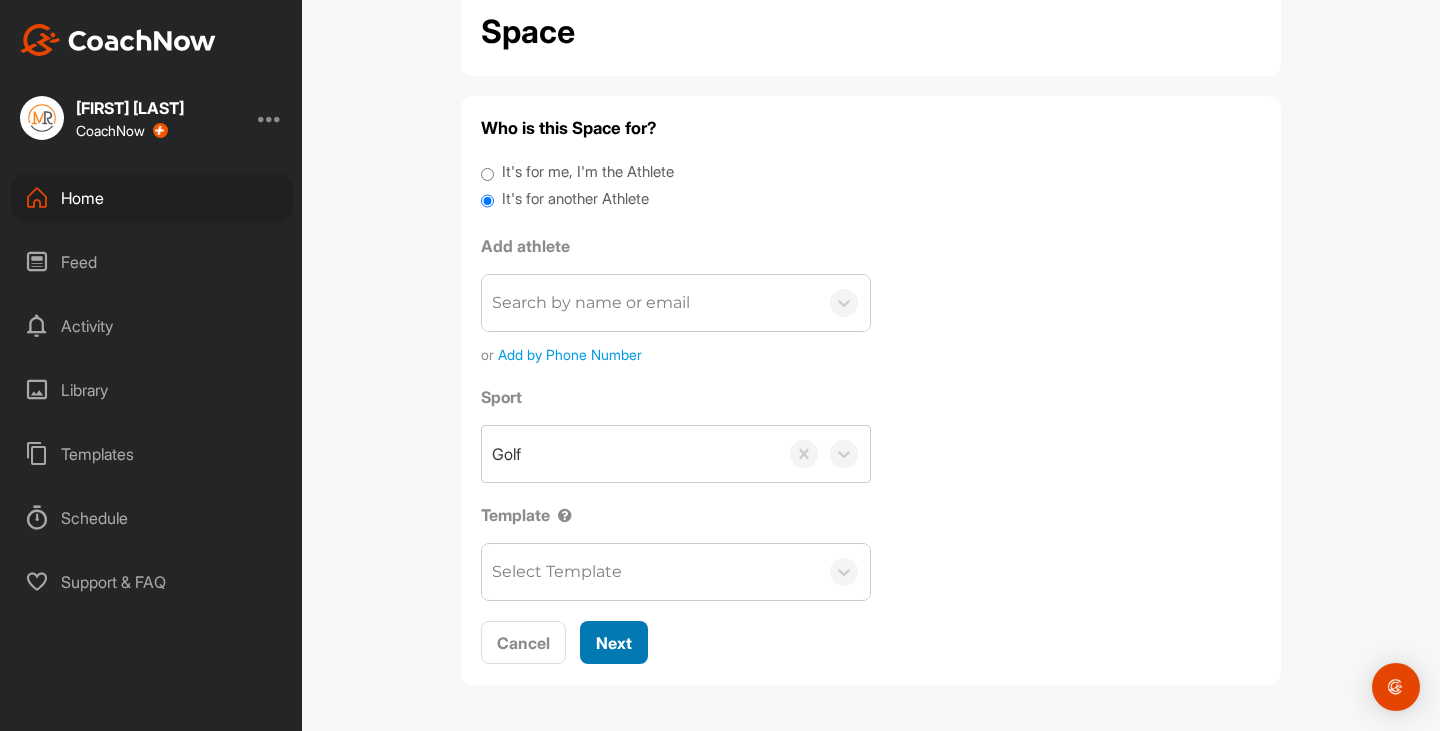 click on "Next" at bounding box center (614, 643) 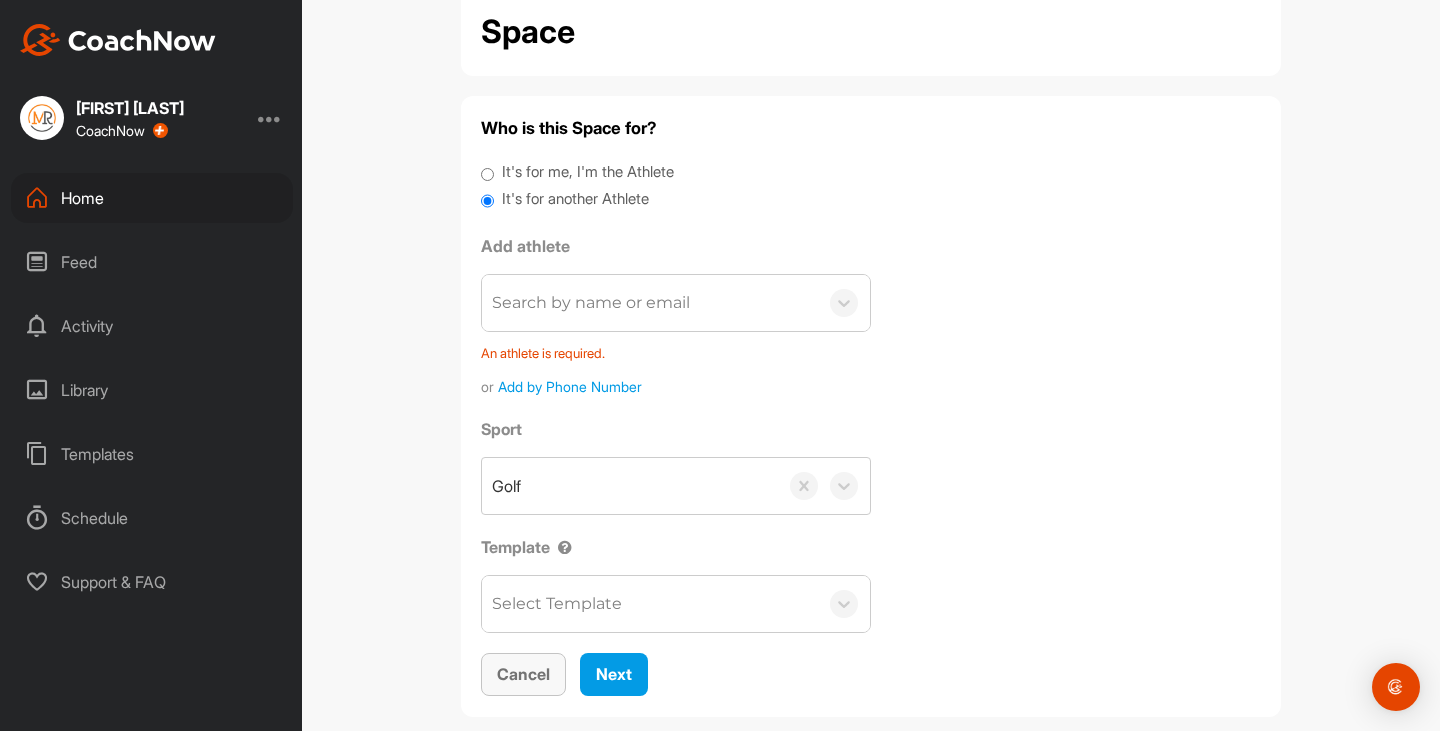 click on "Cancel" at bounding box center [523, 674] 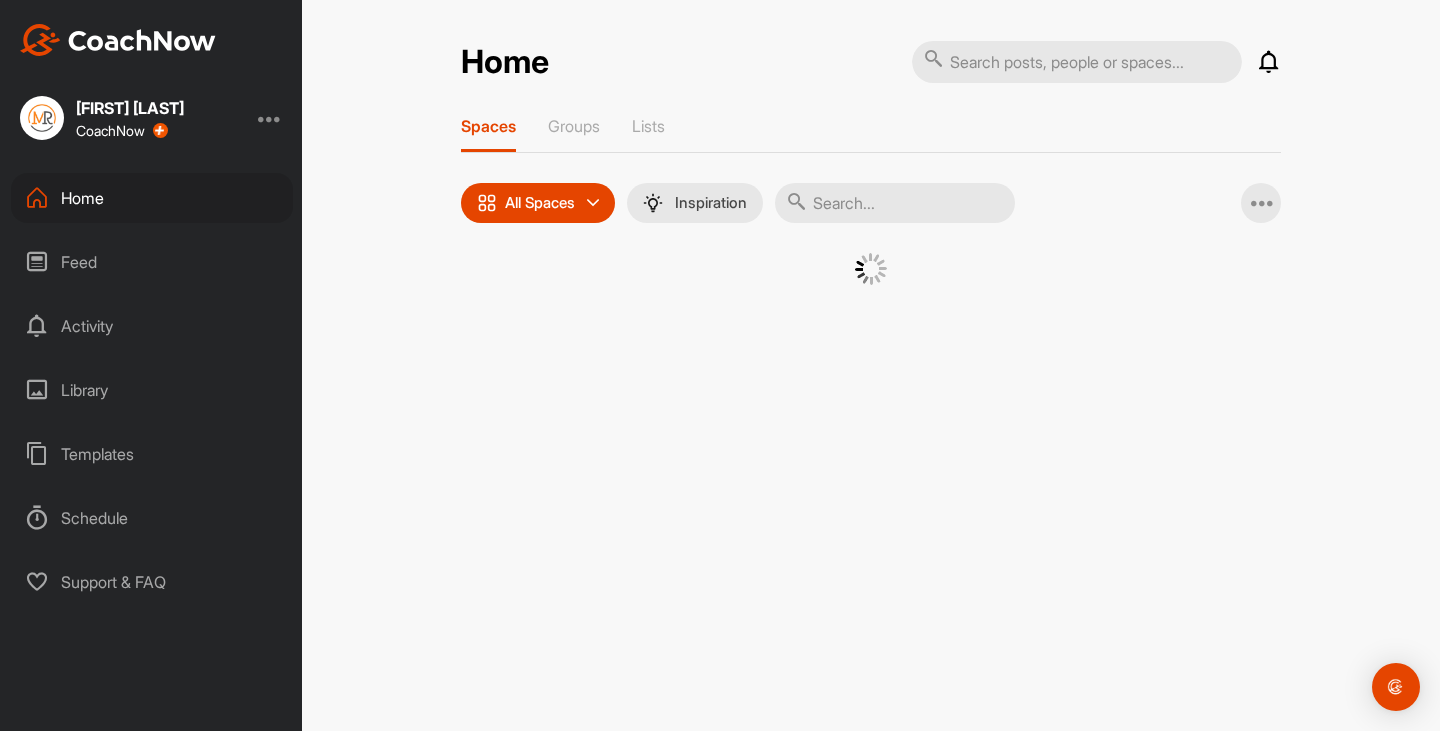 click at bounding box center (895, 203) 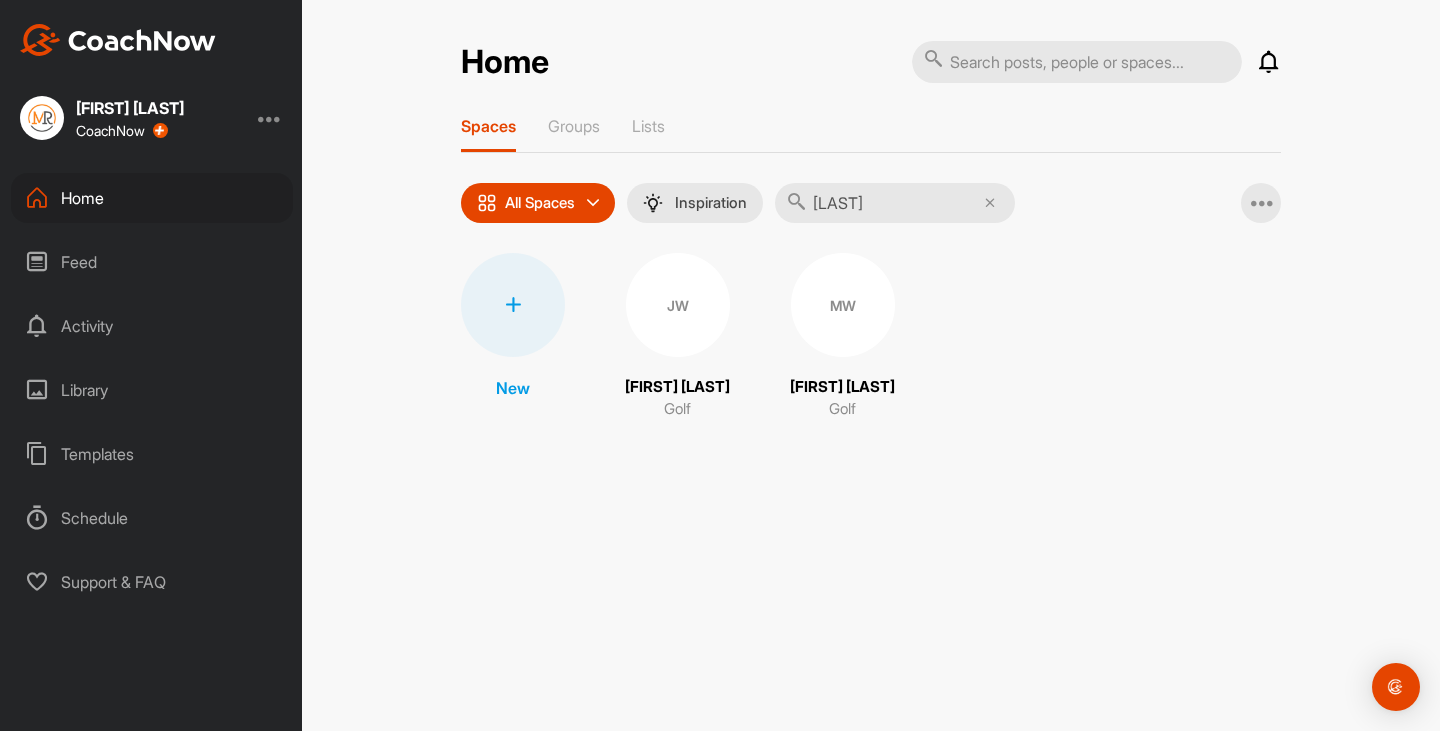 type on "[LAST]" 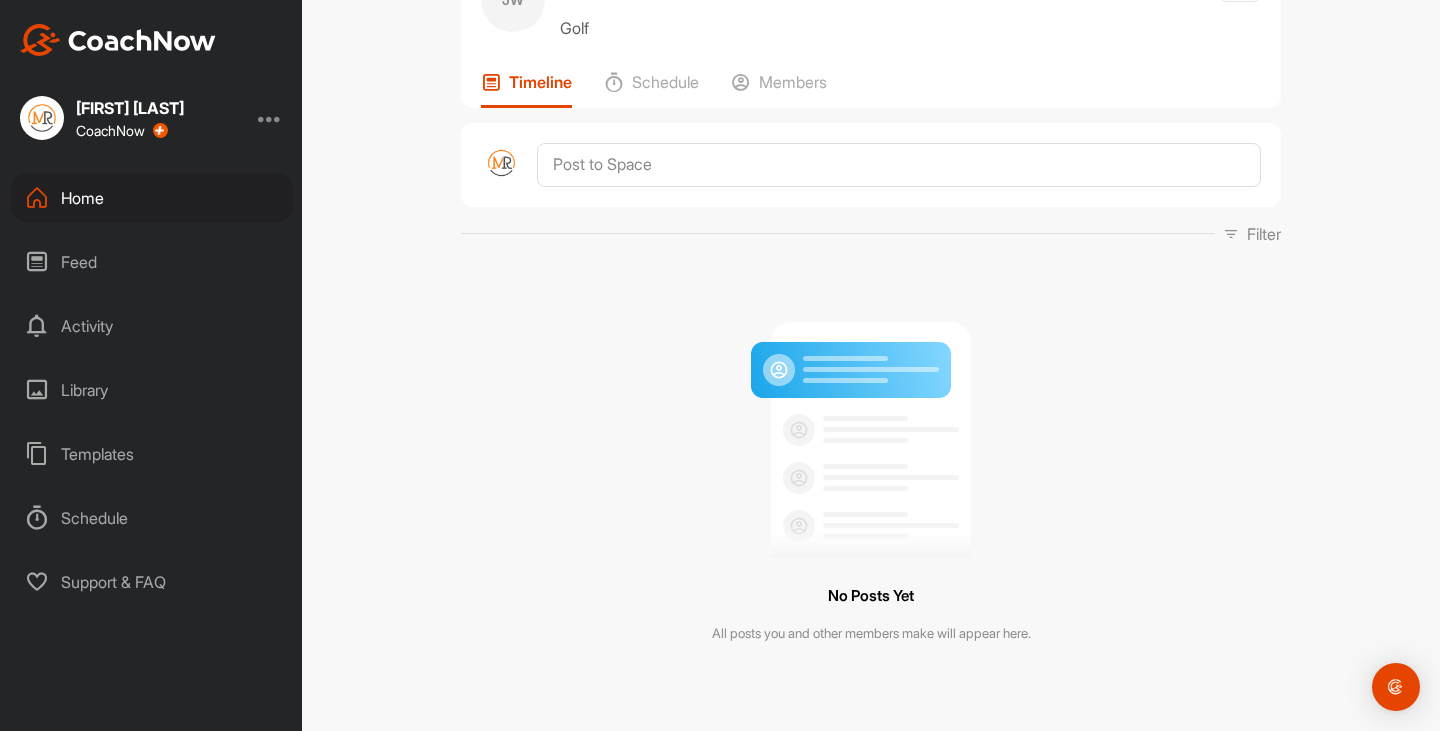 scroll, scrollTop: 104, scrollLeft: 0, axis: vertical 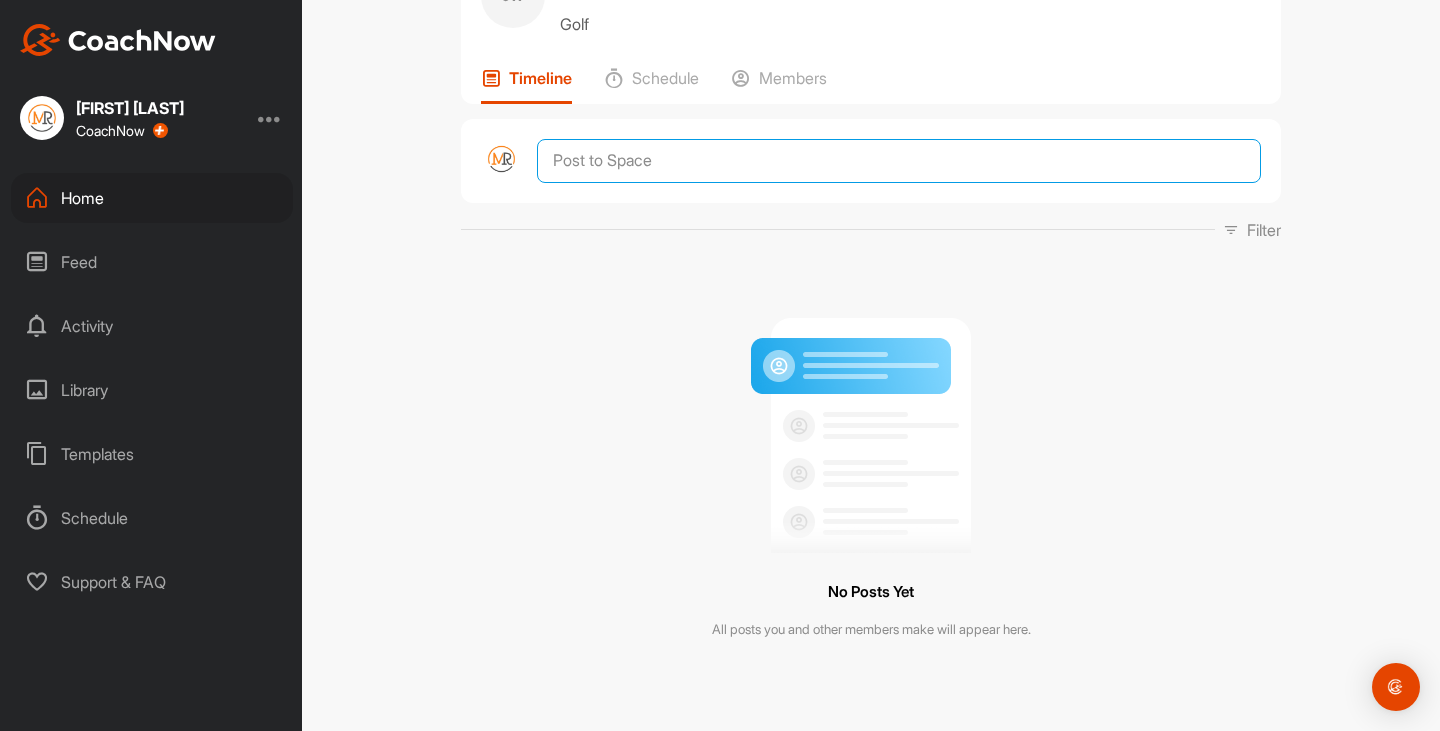 click at bounding box center (899, 161) 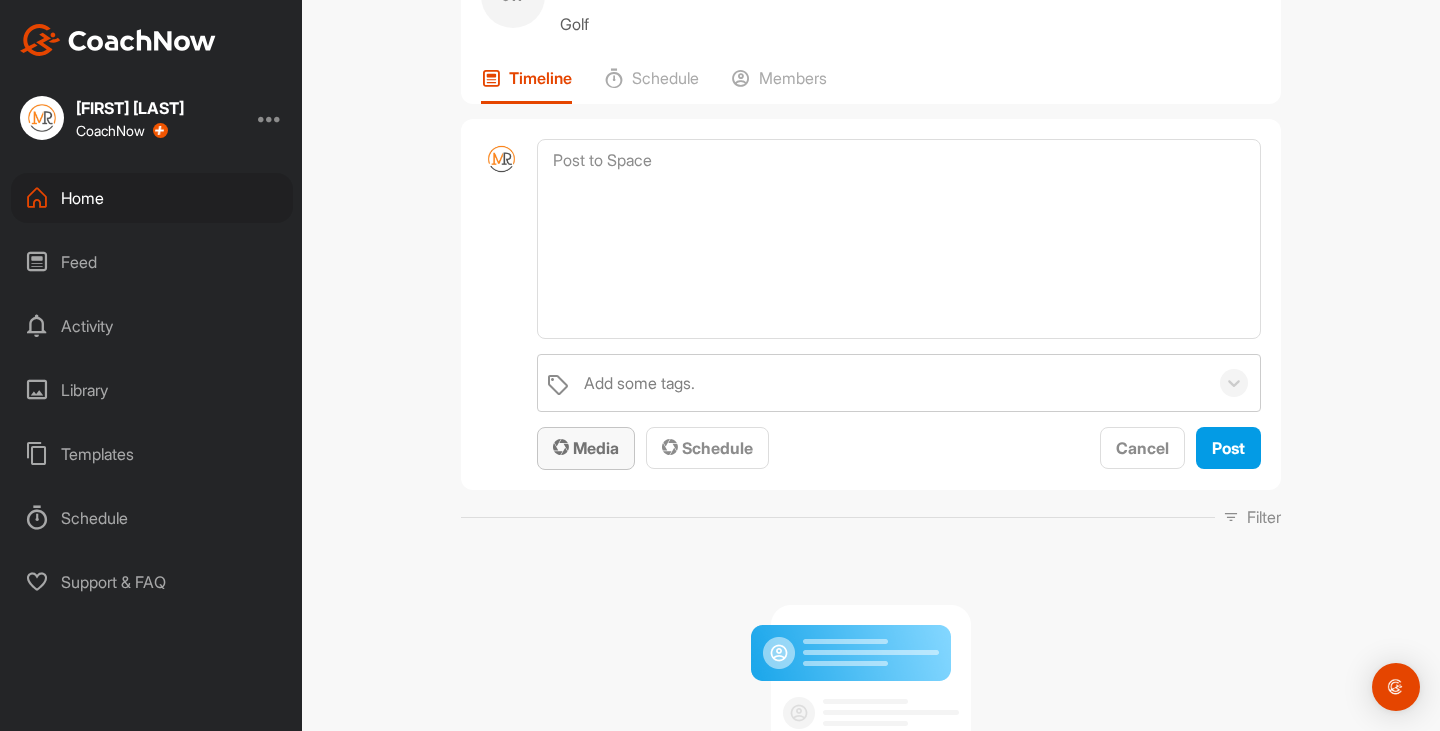 click on "Media" at bounding box center (586, 448) 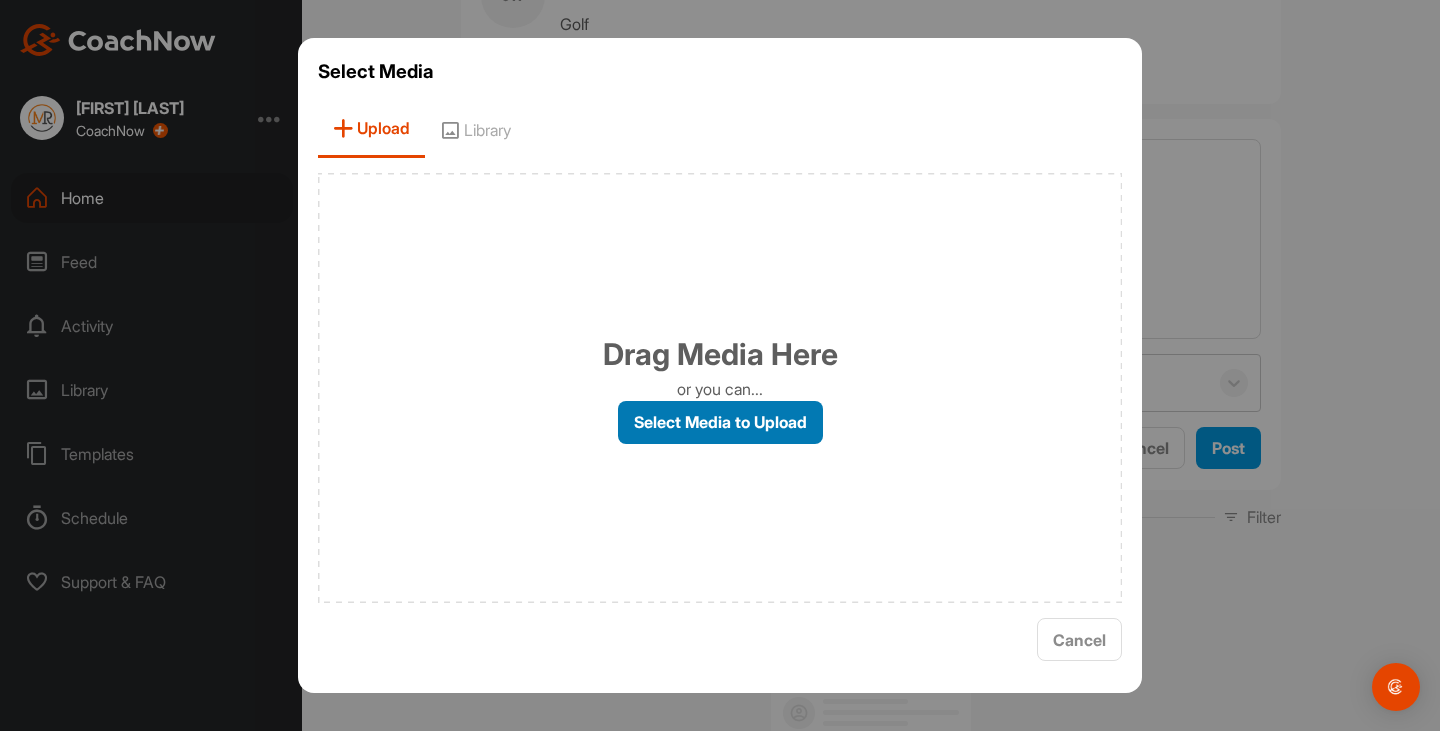 click on "Select Media to Upload" at bounding box center [720, 422] 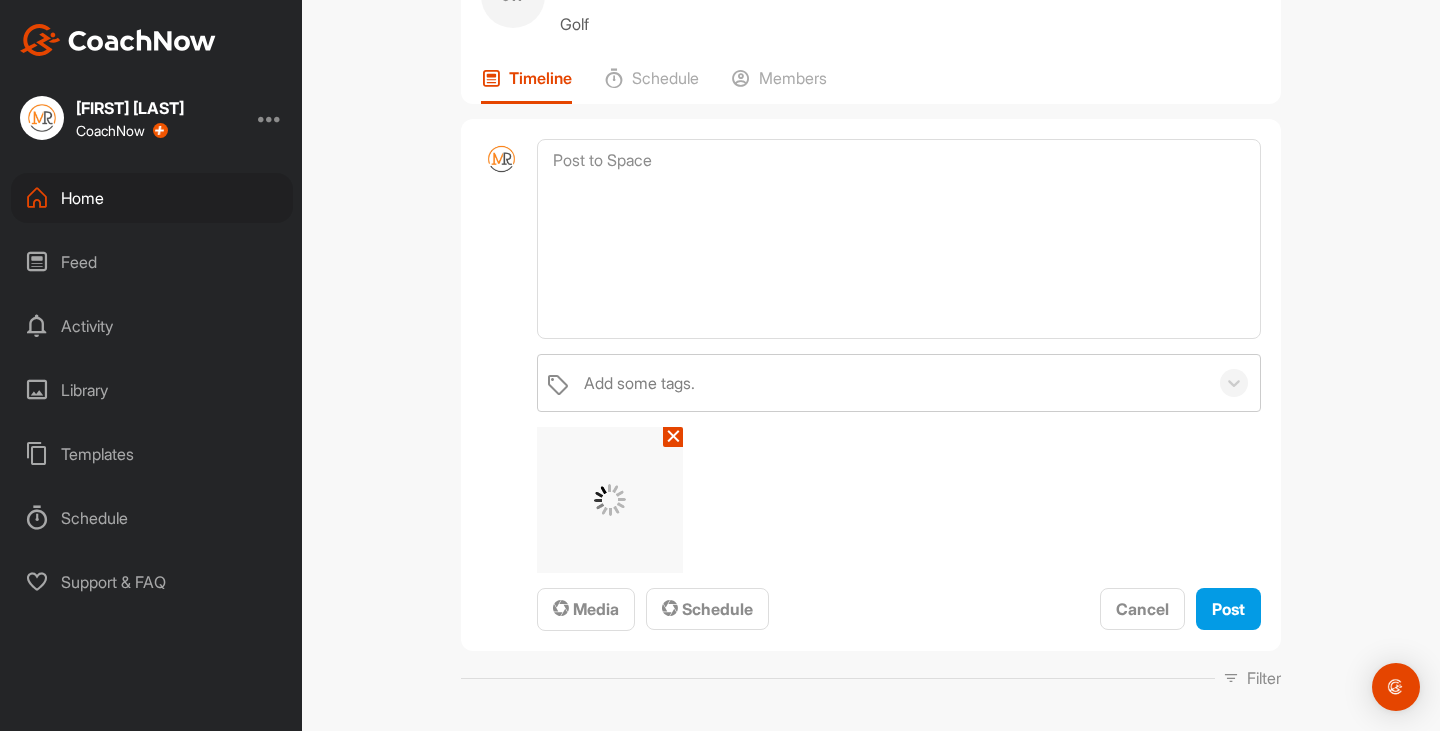 click on "✕" at bounding box center (673, 437) 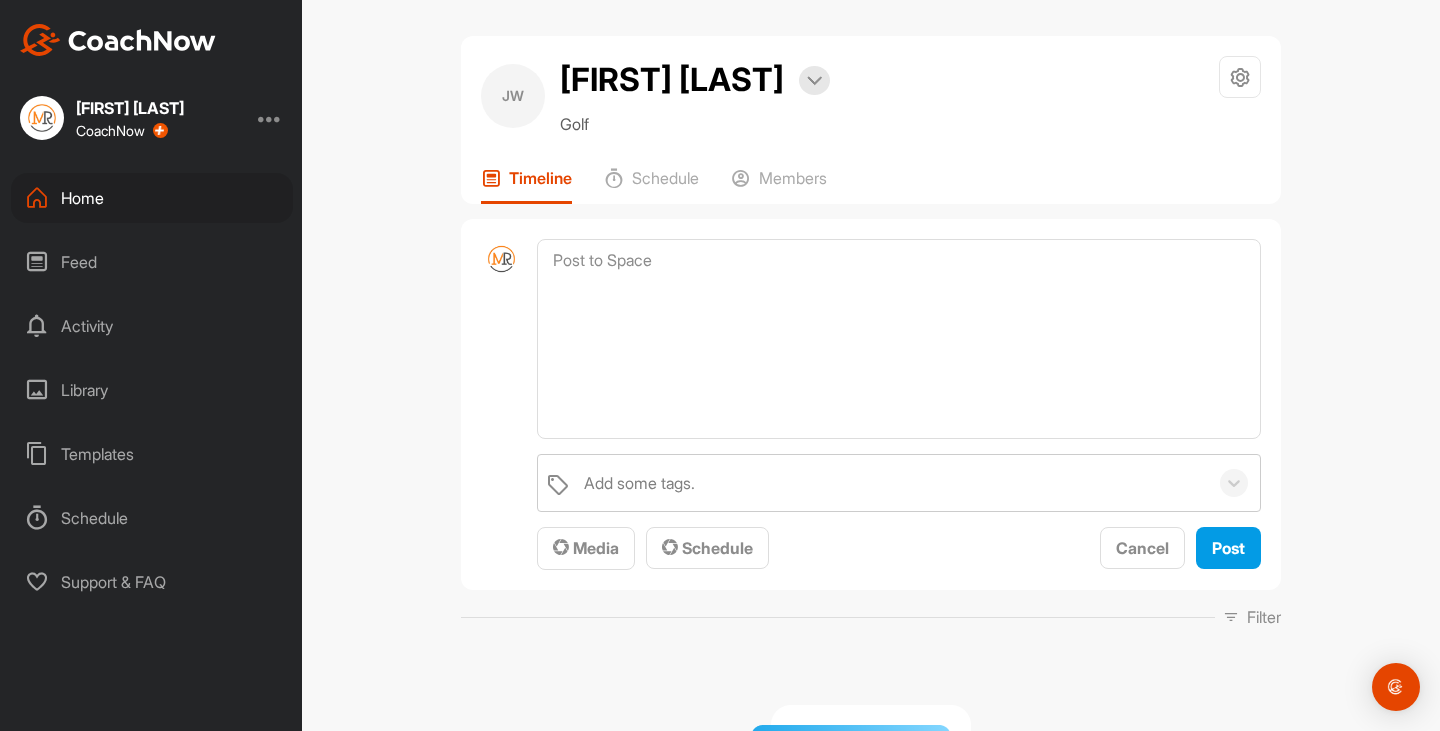 scroll, scrollTop: 0, scrollLeft: 0, axis: both 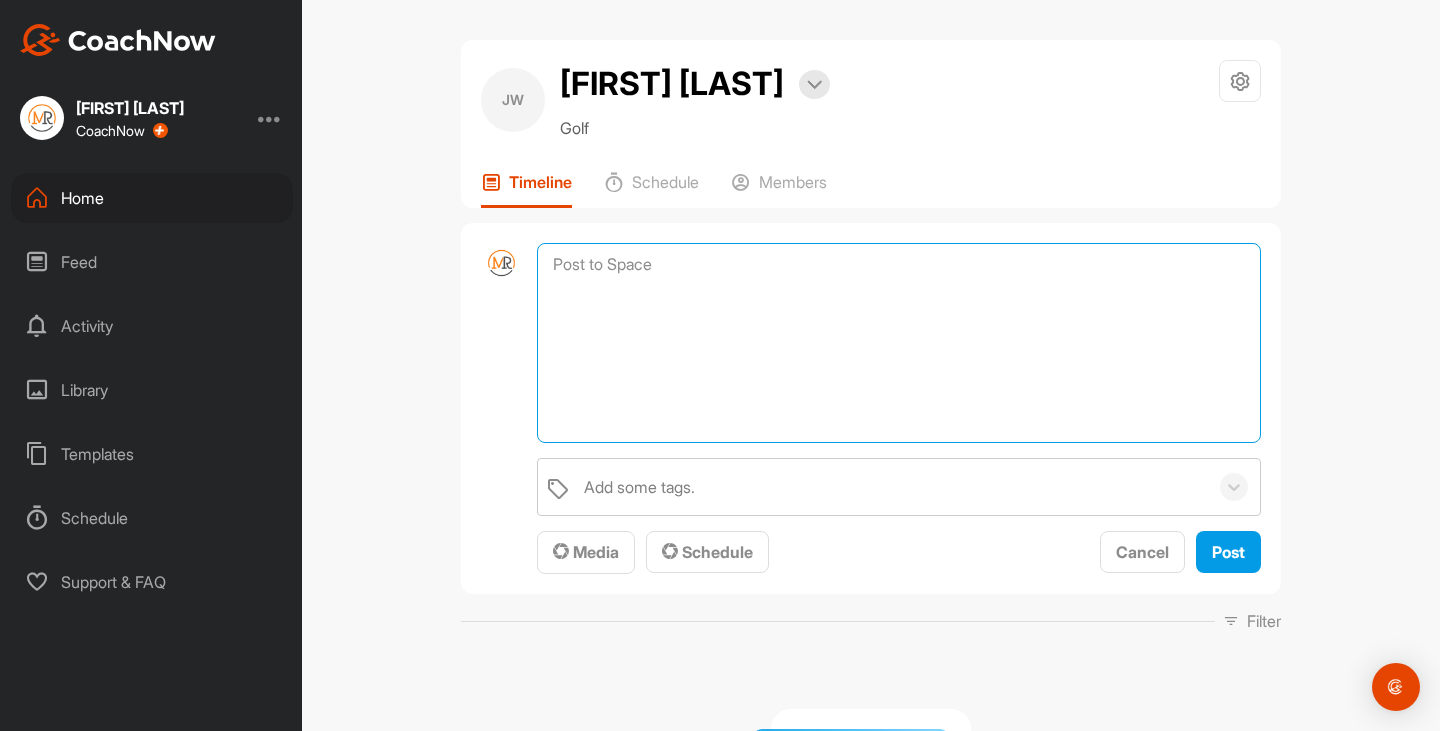 click at bounding box center (899, 343) 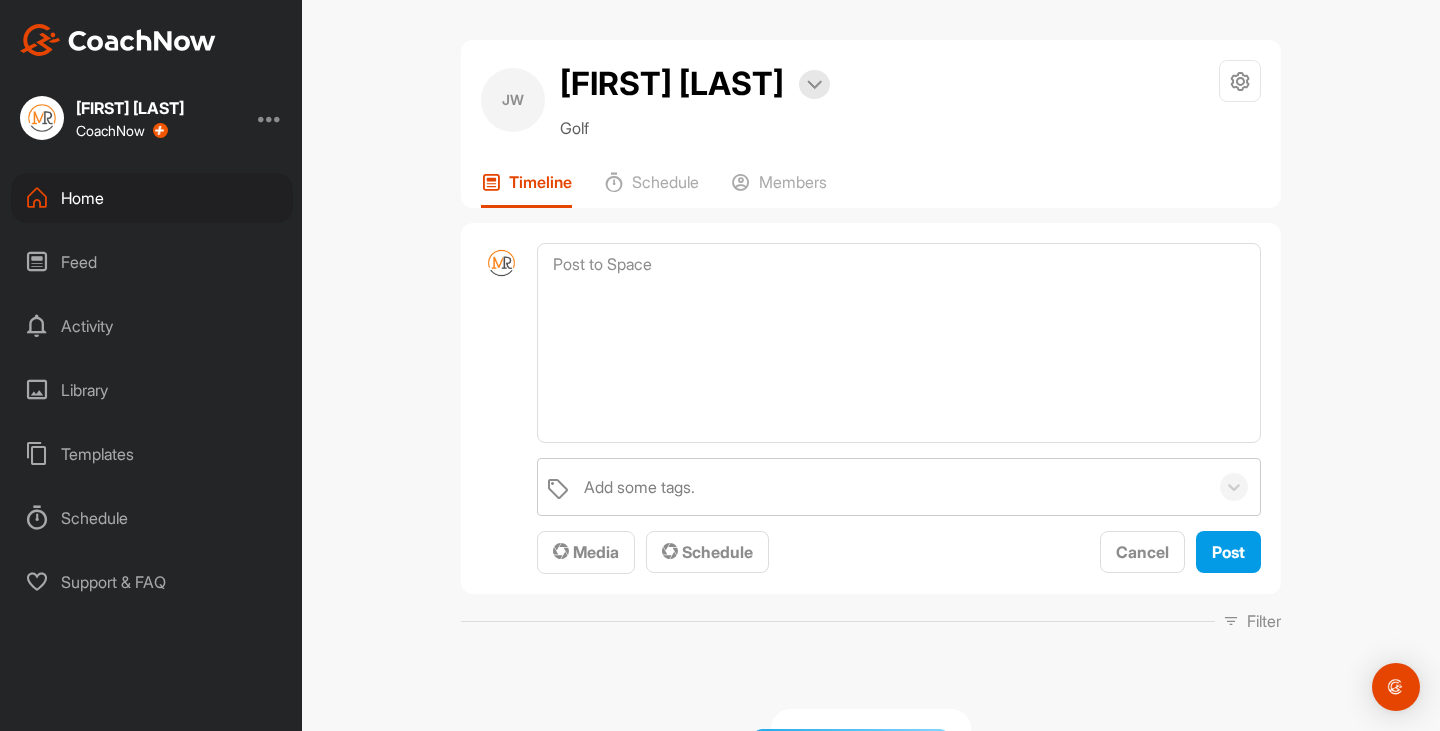 drag, startPoint x: 346, startPoint y: 80, endPoint x: 178, endPoint y: 161, distance: 186.50737 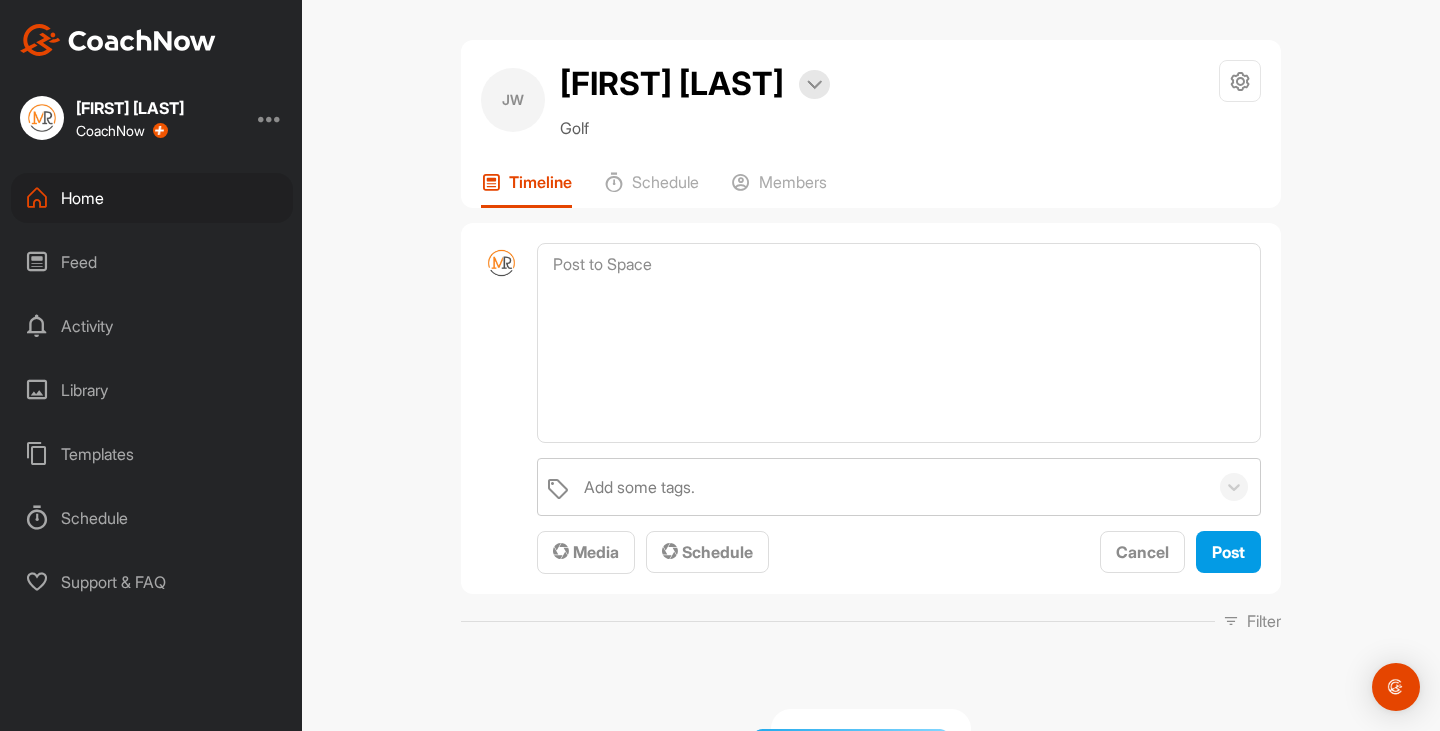 click at bounding box center (270, 118) 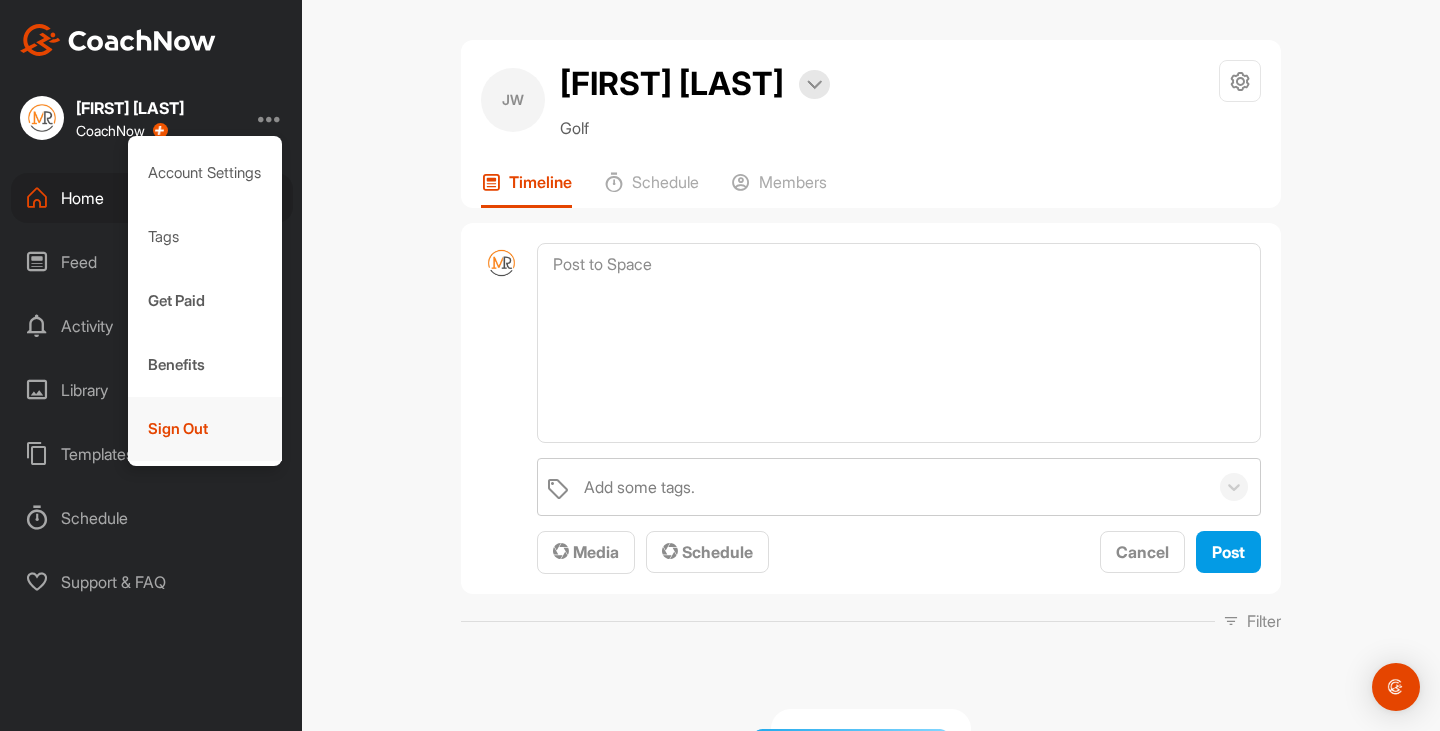 click on "Sign Out" at bounding box center (205, 429) 